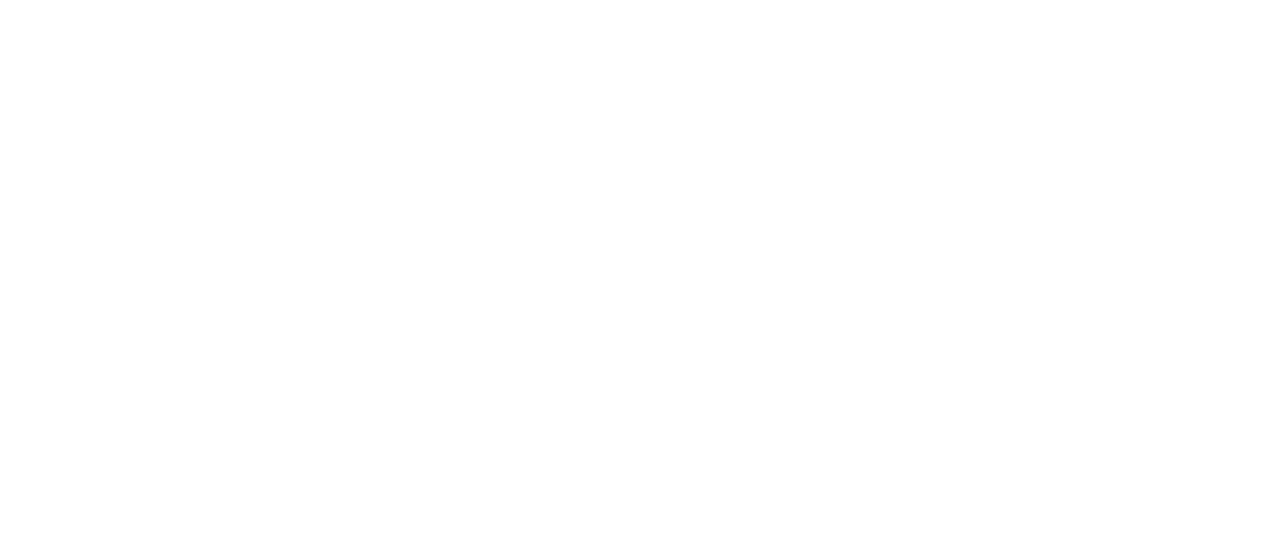 scroll, scrollTop: 0, scrollLeft: 0, axis: both 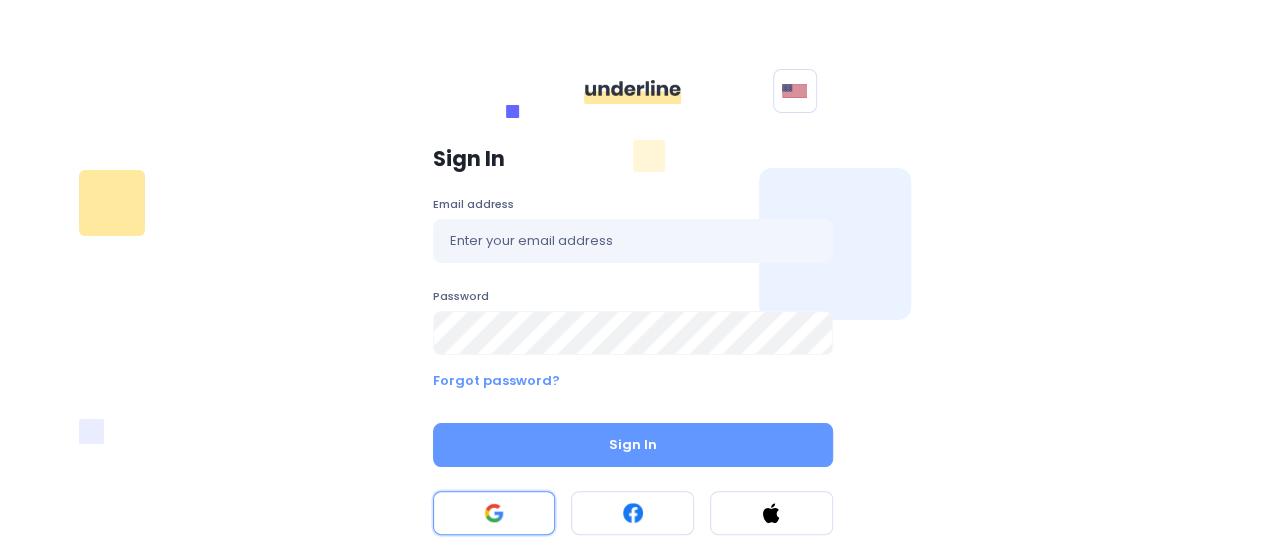 click at bounding box center (494, 513) 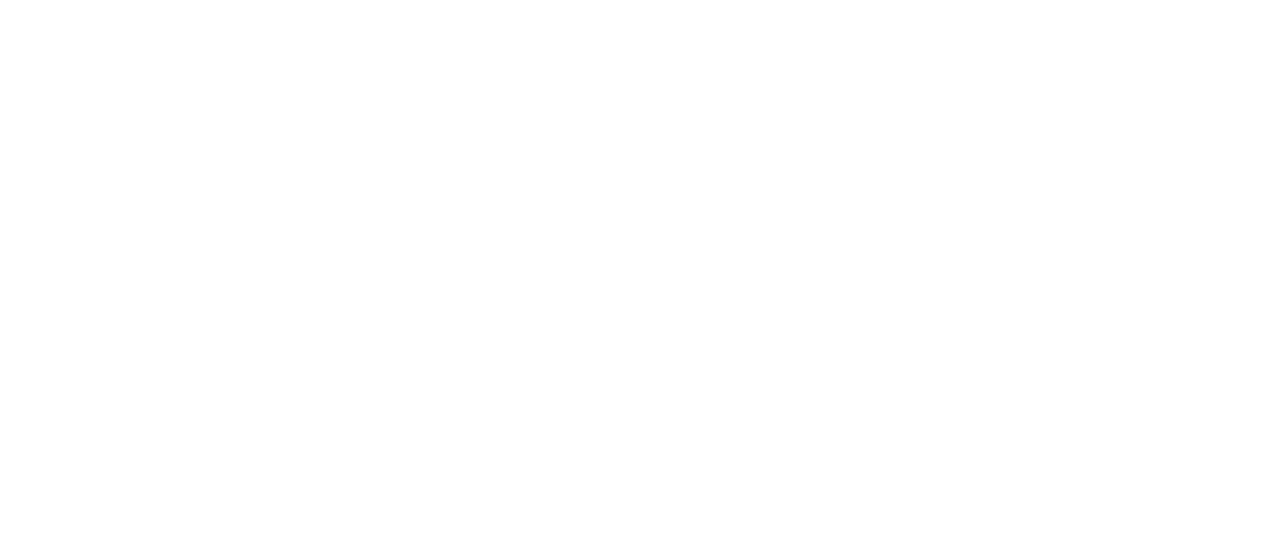 scroll, scrollTop: 0, scrollLeft: 0, axis: both 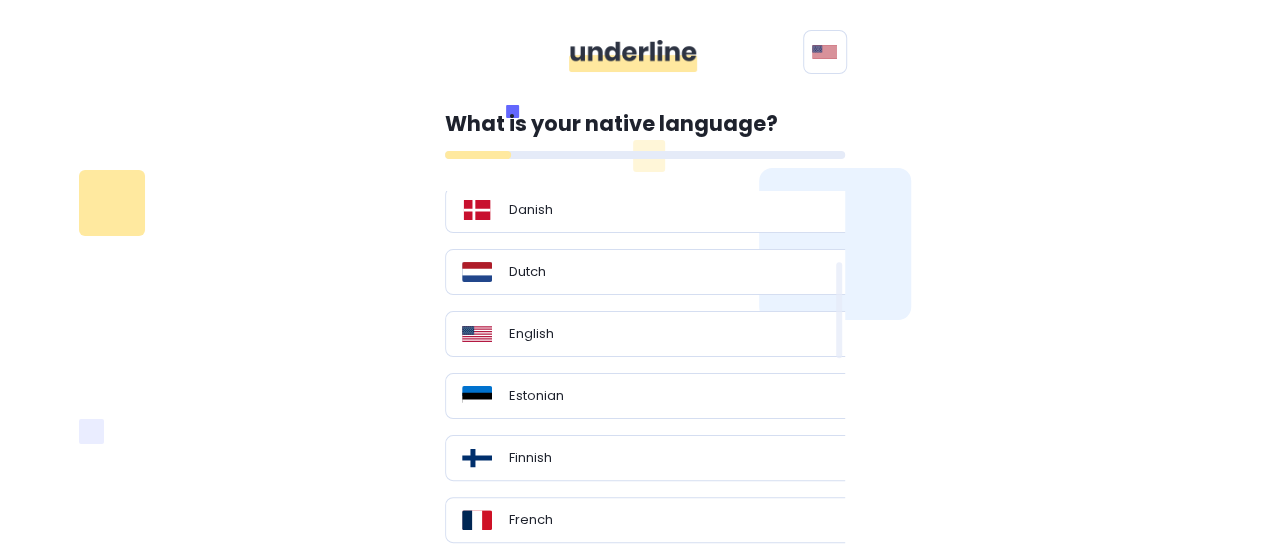 click on "English" at bounding box center [653, 334] 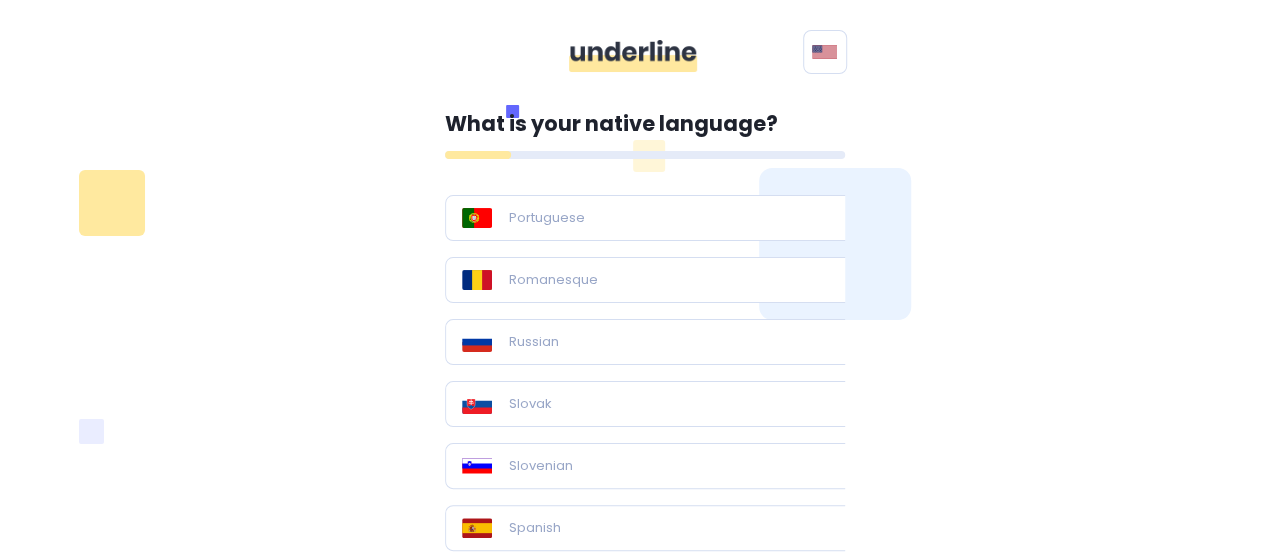 scroll, scrollTop: 1300, scrollLeft: 0, axis: vertical 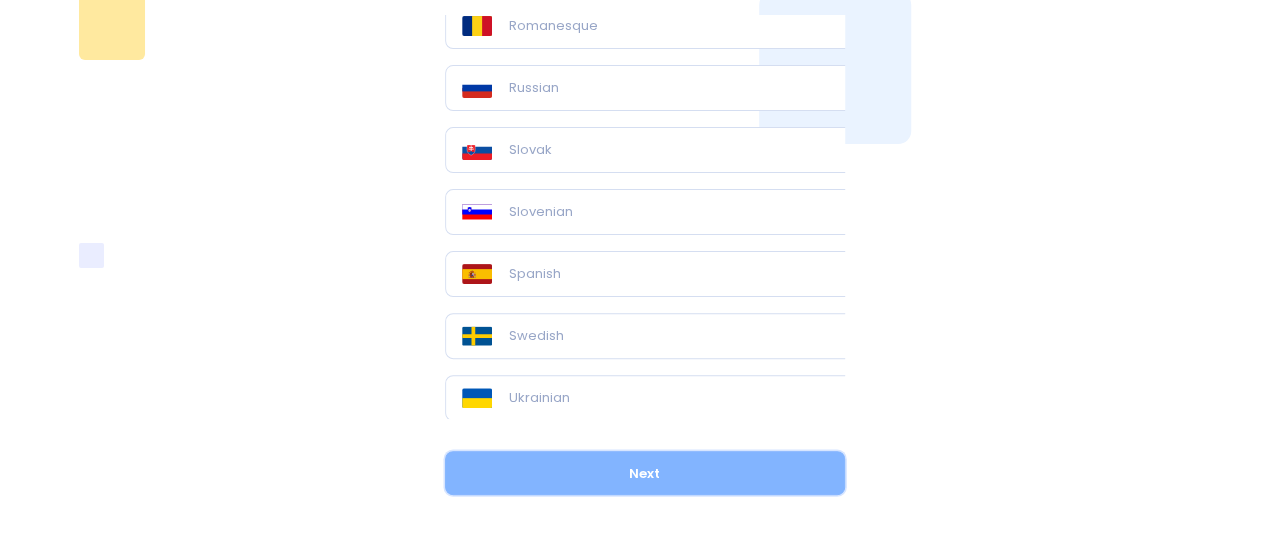click on "Next" at bounding box center (645, 473) 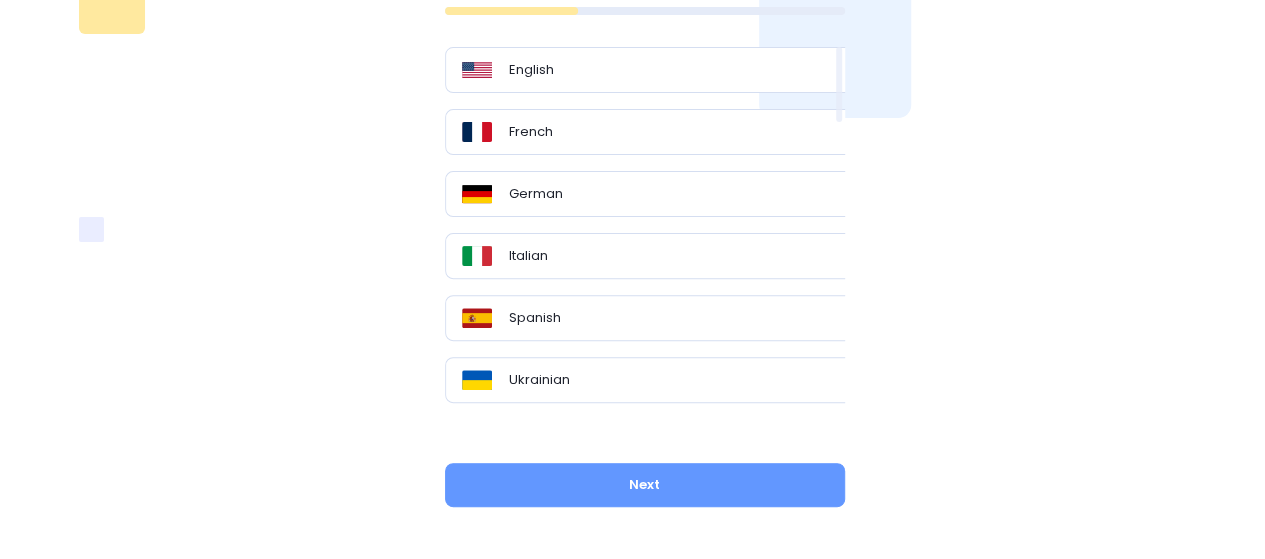 scroll, scrollTop: 2, scrollLeft: 0, axis: vertical 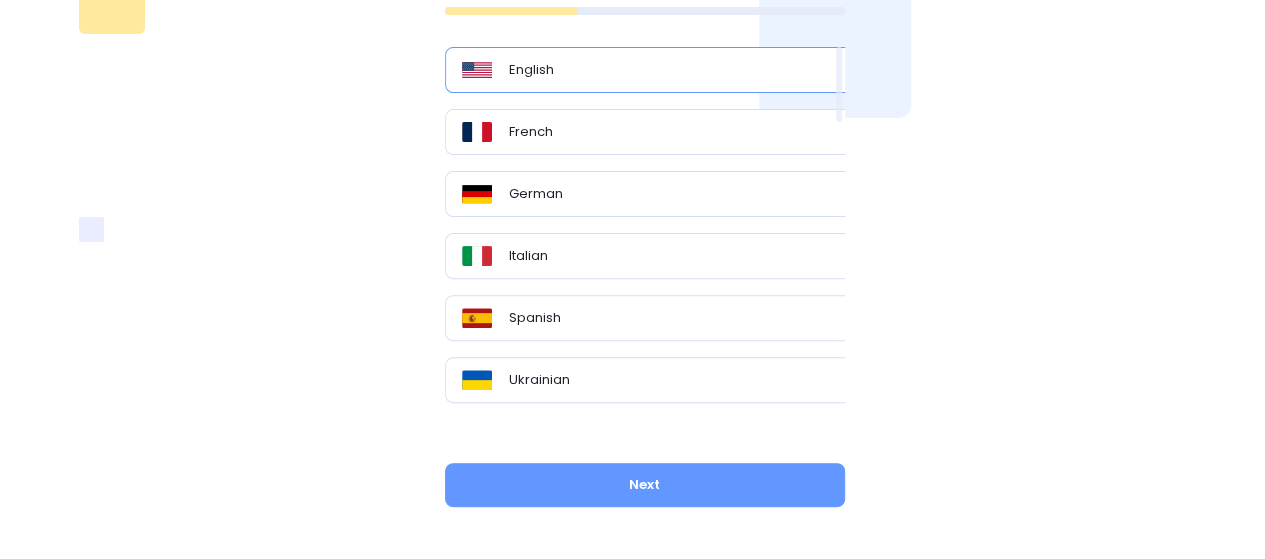 click on "English" at bounding box center [653, 70] 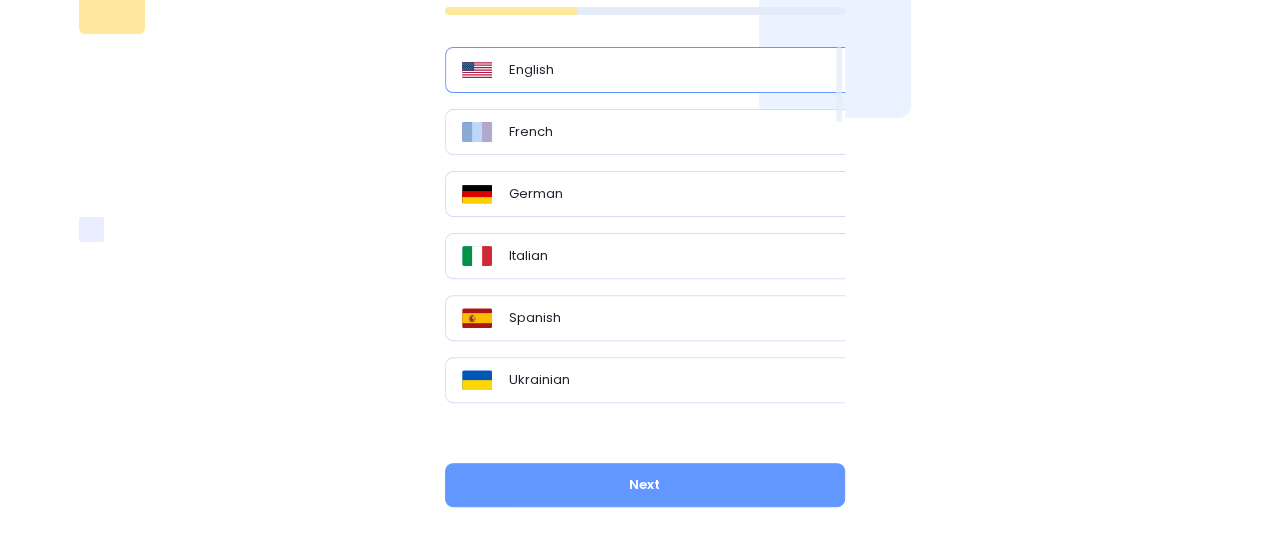 click on "English" at bounding box center [653, 70] 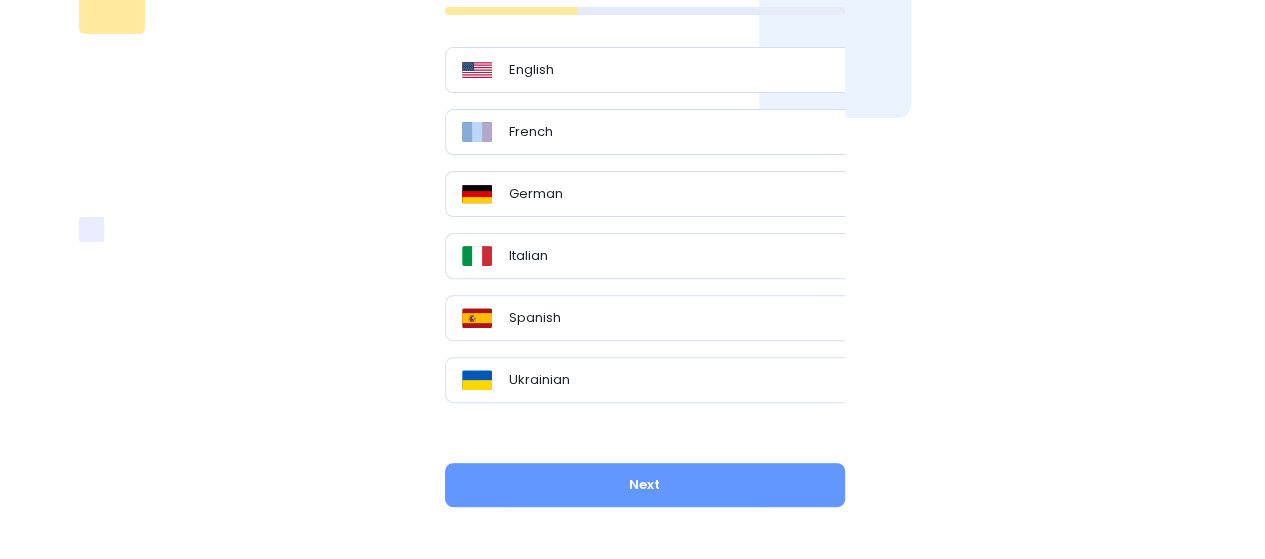 scroll, scrollTop: 102, scrollLeft: 0, axis: vertical 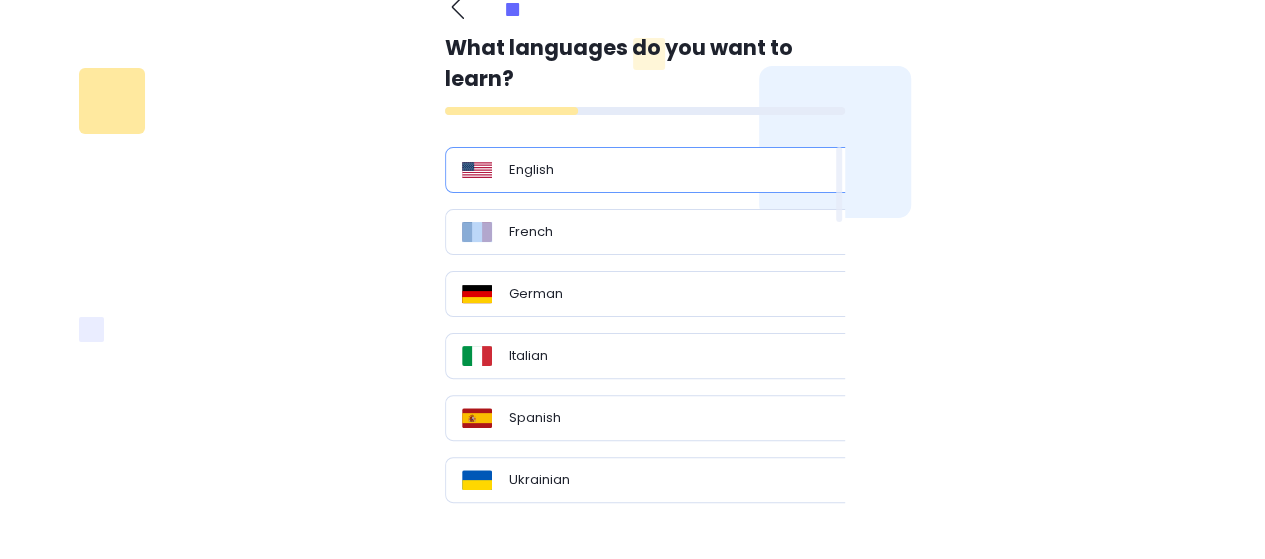 click on "English" at bounding box center [653, 170] 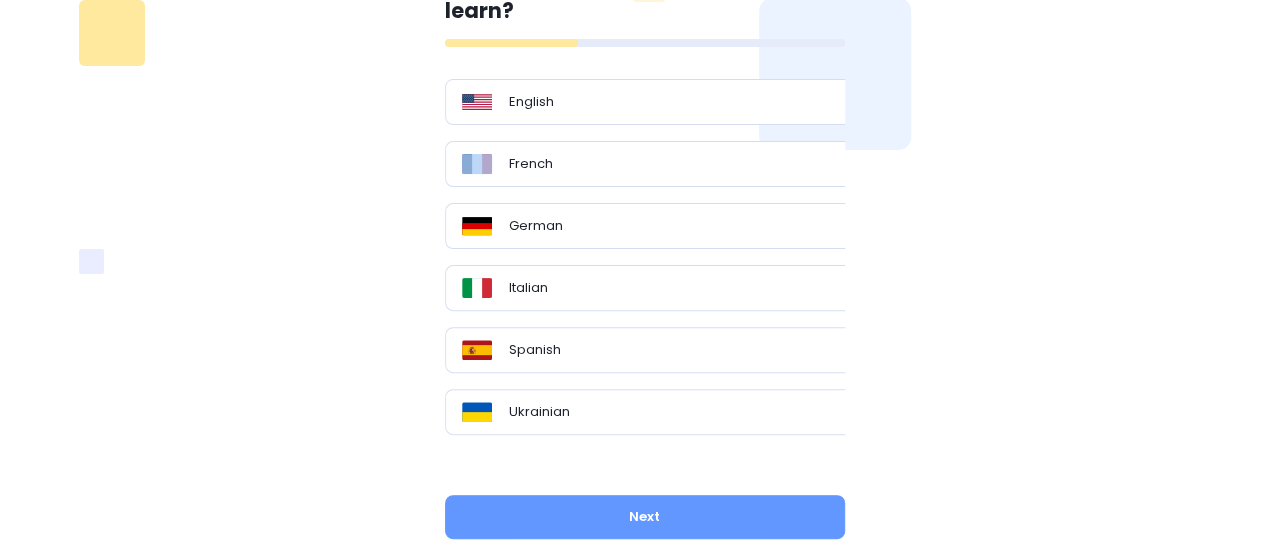 scroll, scrollTop: 213, scrollLeft: 0, axis: vertical 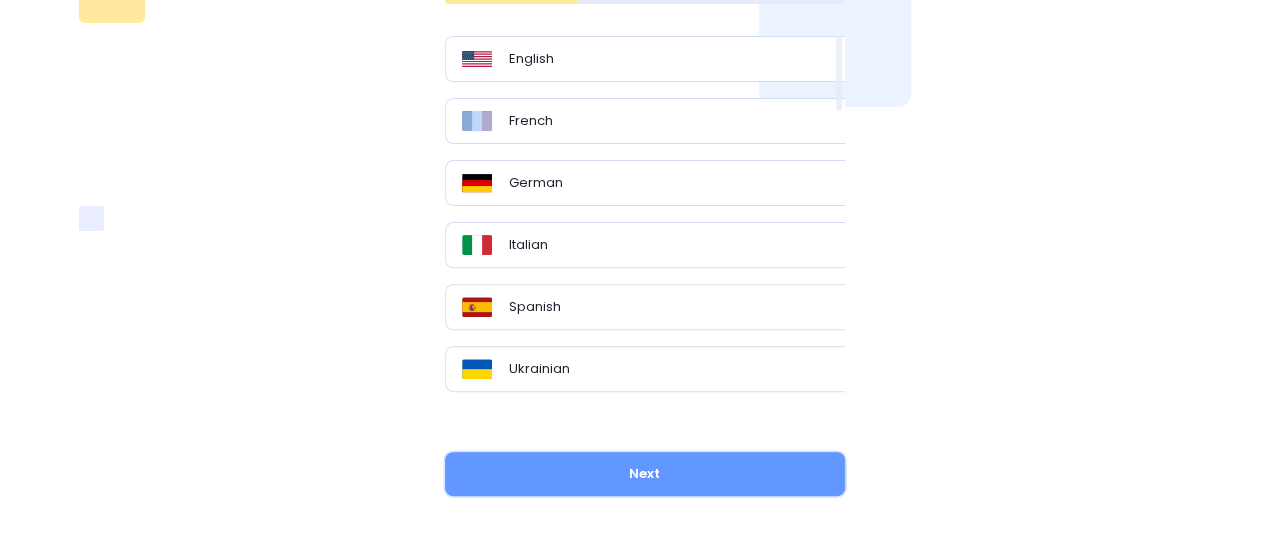 click on "Next" at bounding box center [645, 474] 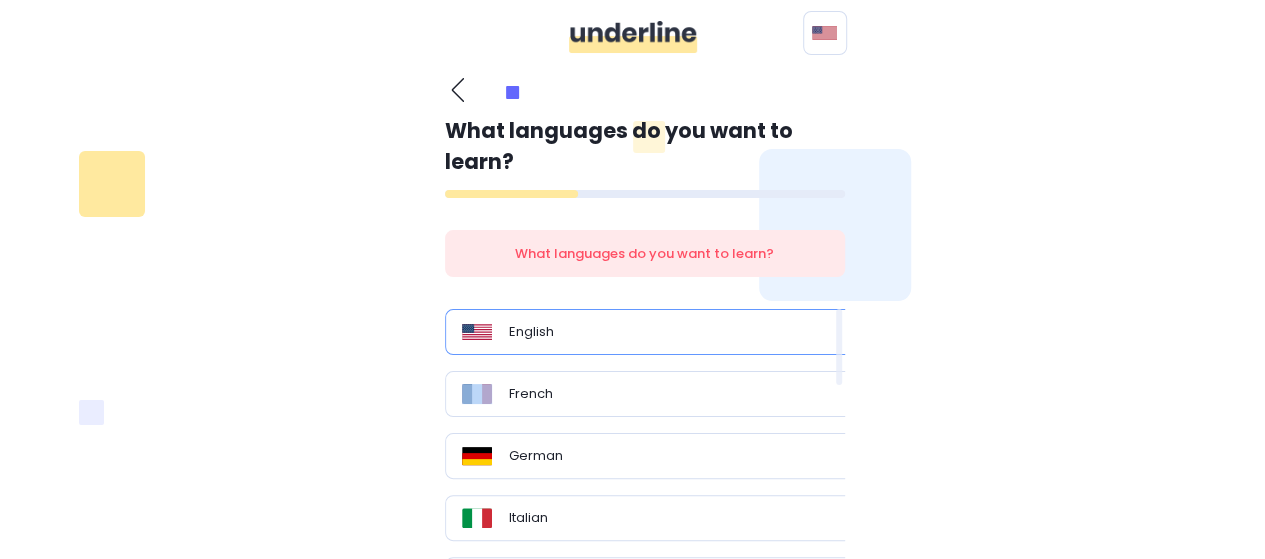 scroll, scrollTop: 13, scrollLeft: 0, axis: vertical 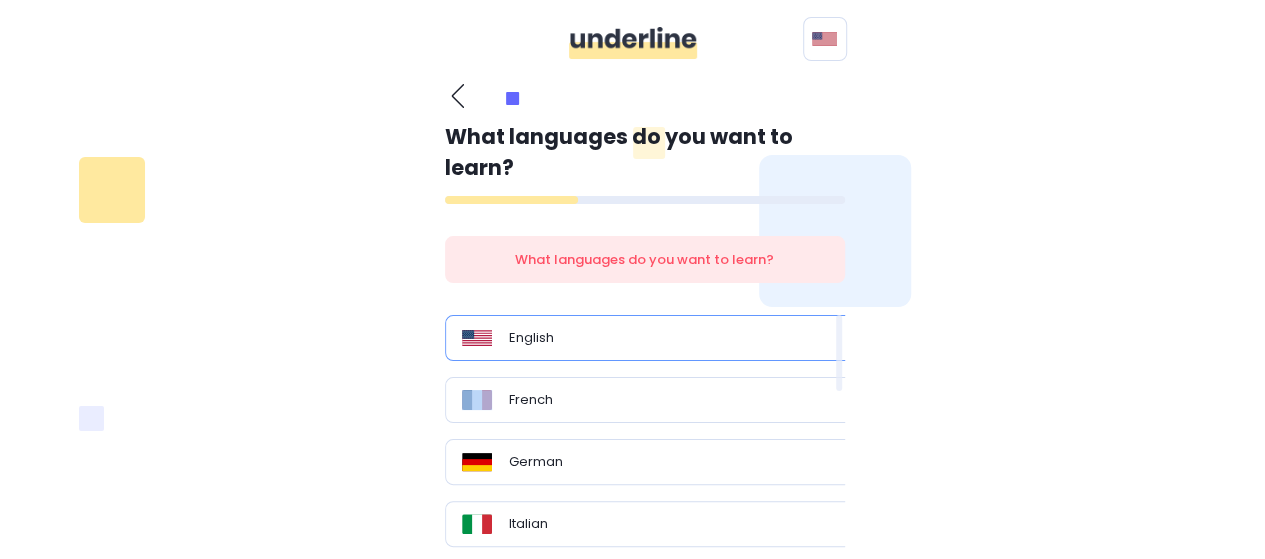 click on "English" at bounding box center (653, 338) 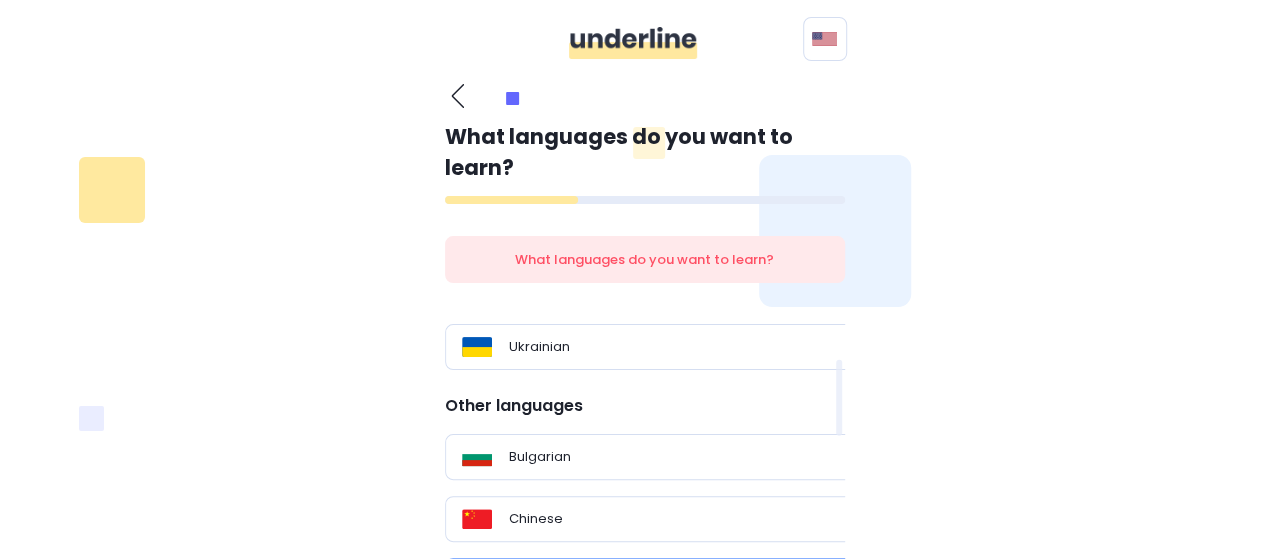 scroll, scrollTop: 400, scrollLeft: 0, axis: vertical 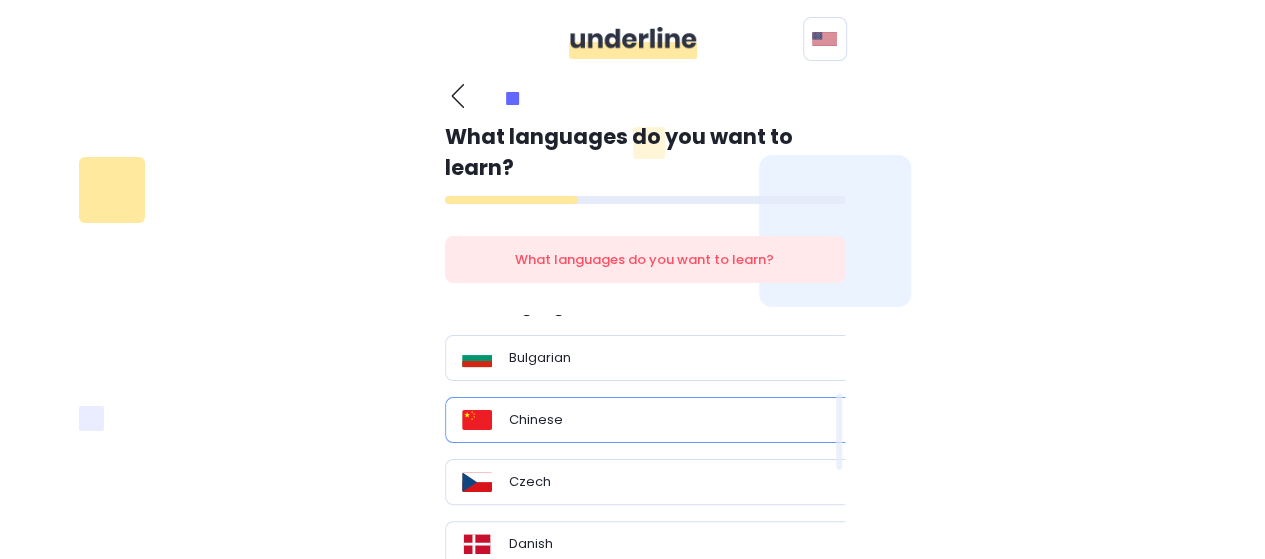 click on "Chinese" at bounding box center (653, 420) 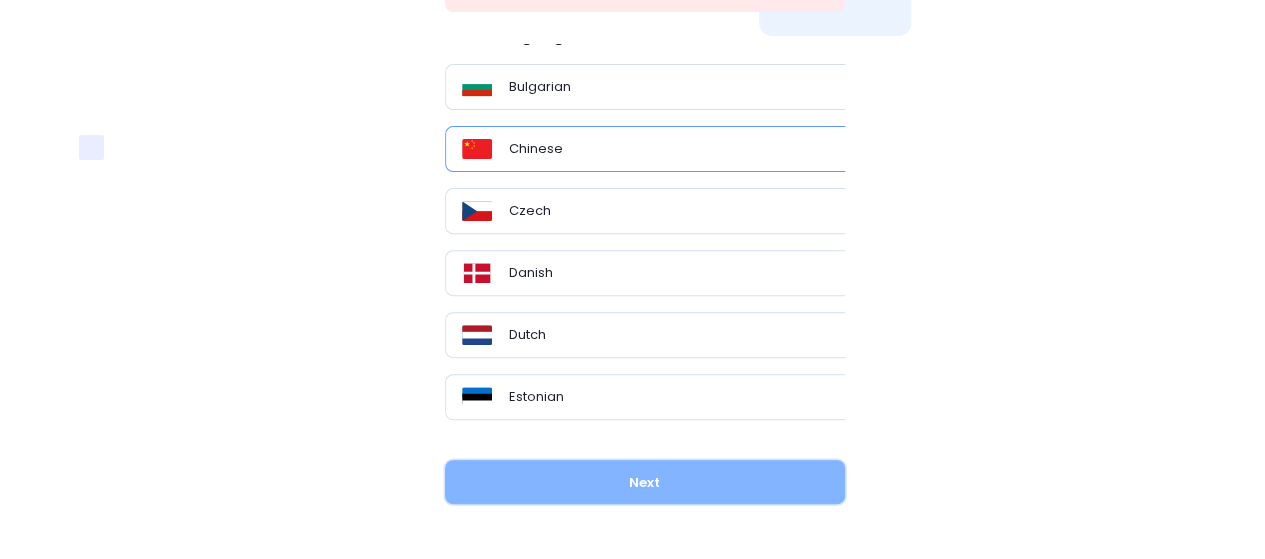 click on "Next" at bounding box center [645, 482] 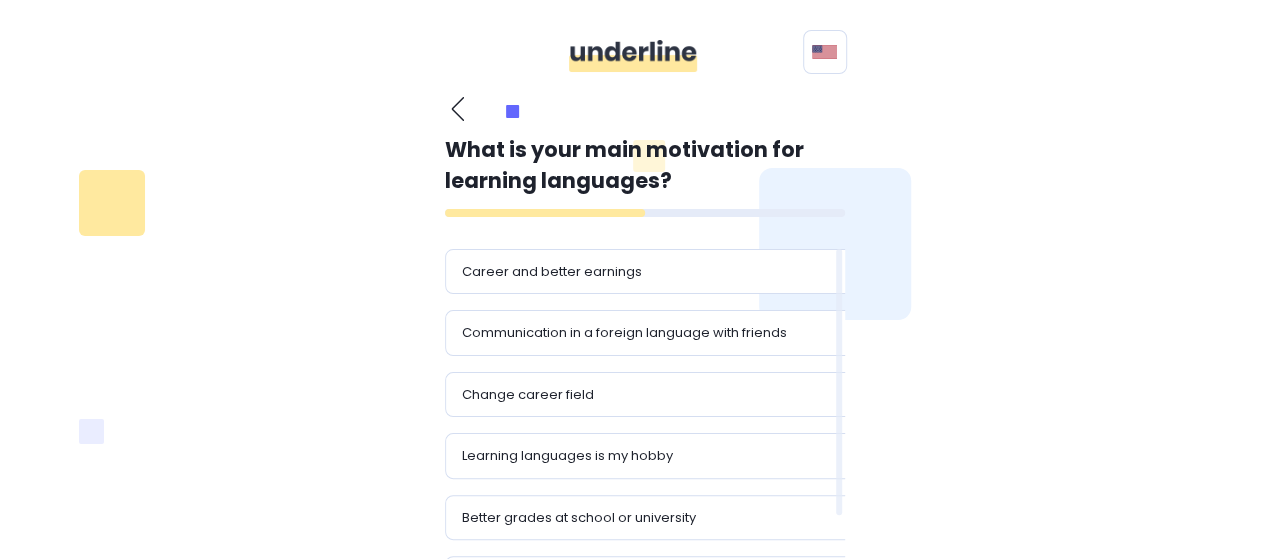 scroll, scrollTop: 0, scrollLeft: 0, axis: both 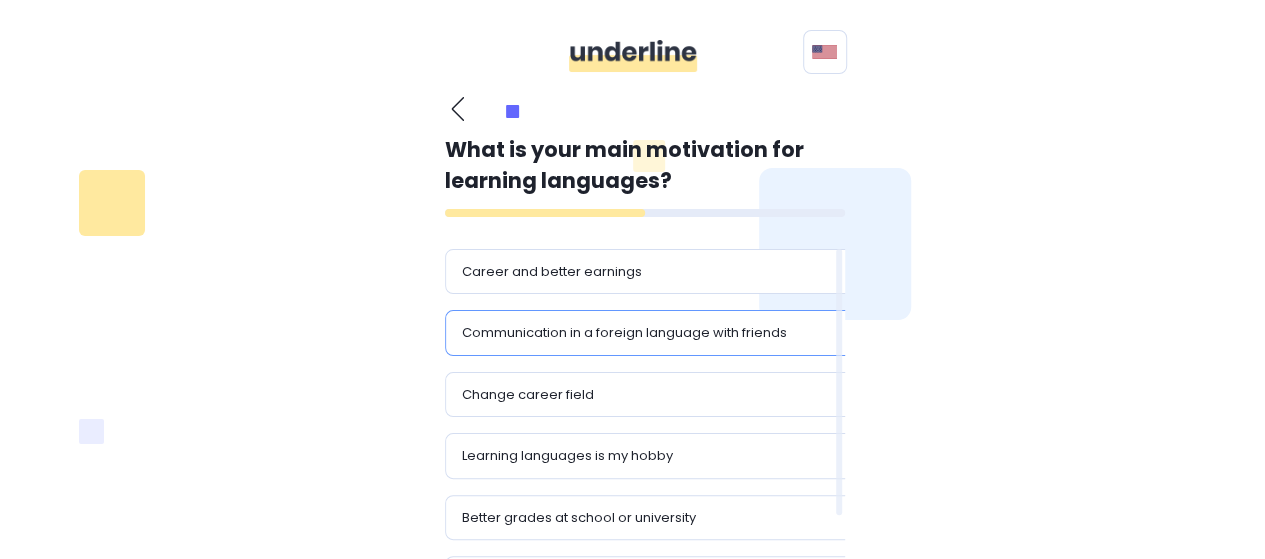 click on "Communication in a foreign language with friends" at bounding box center (624, 333) 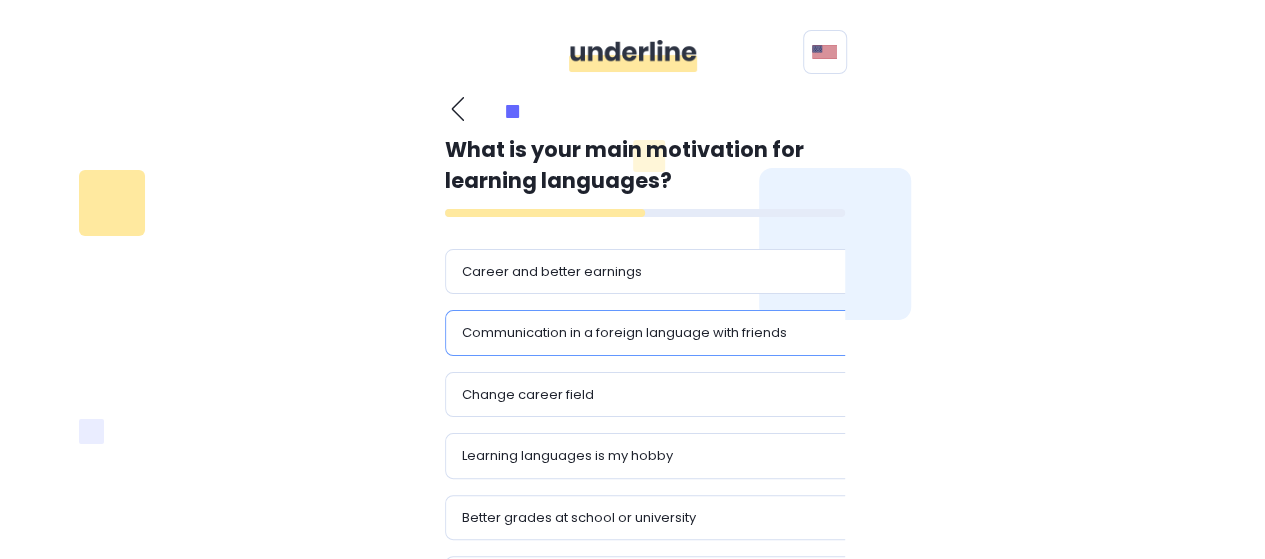 scroll, scrollTop: 183, scrollLeft: 0, axis: vertical 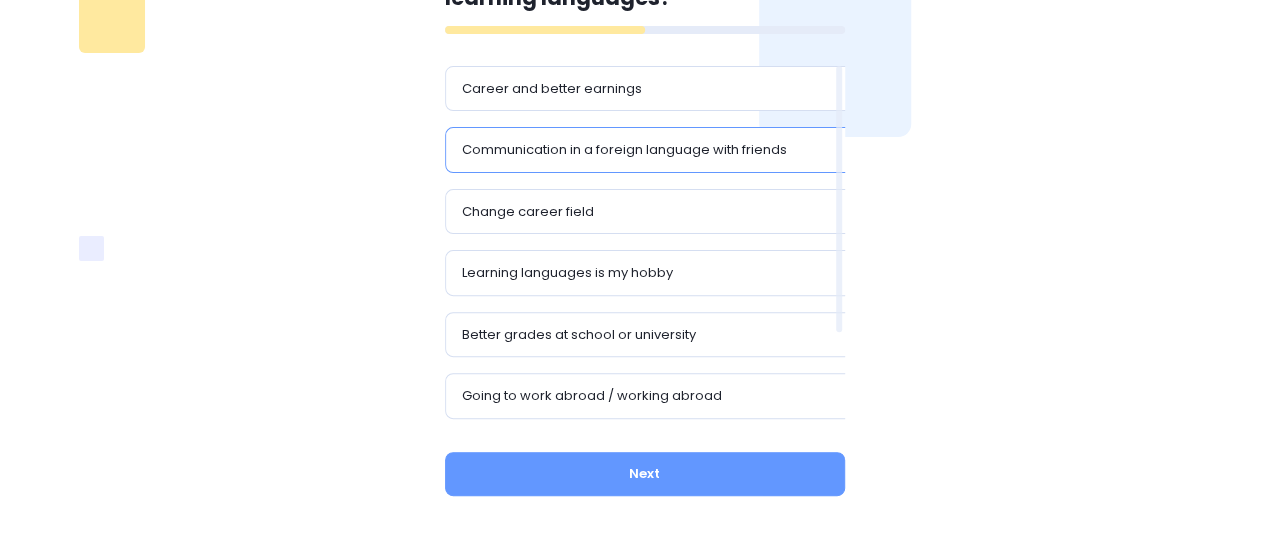 click on "Career and better earnings Communication in a foreign language with friends Change career field Learning languages is my hobby Better grades at school or university Going to work abroad / working abroad Foreign exchange" at bounding box center [661, 243] 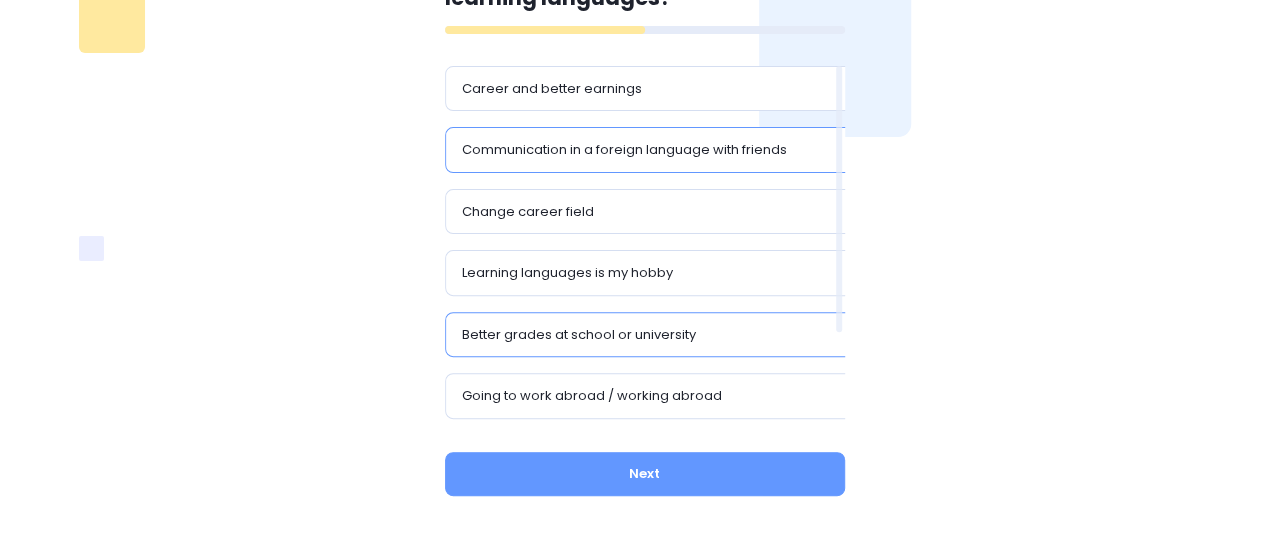 click on "Better grades at school or university" at bounding box center [653, 335] 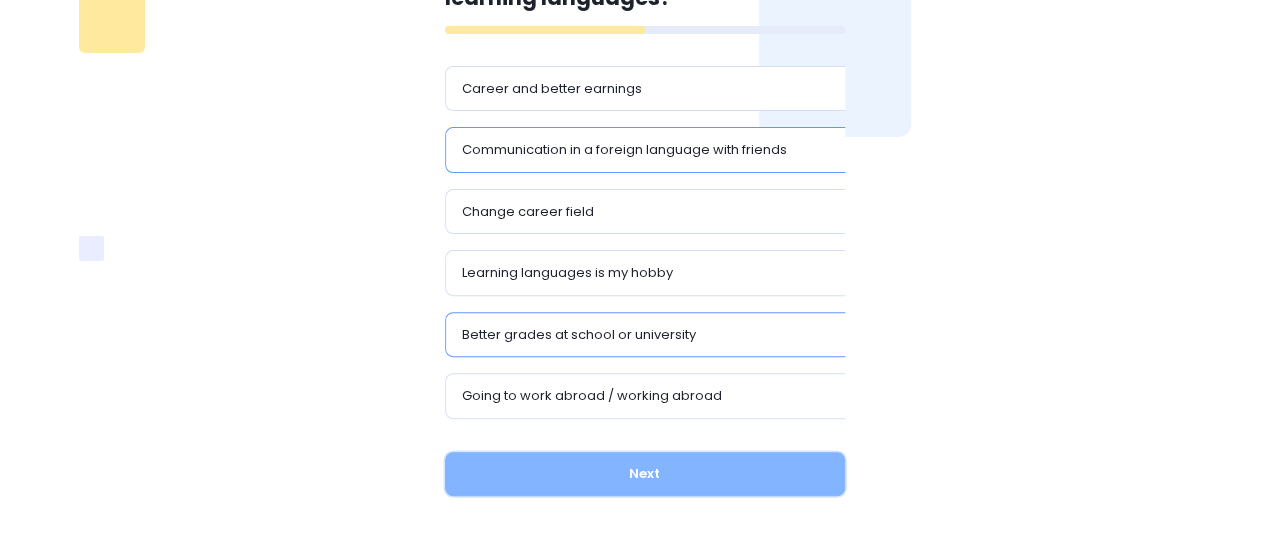 click on "Next" at bounding box center (645, 474) 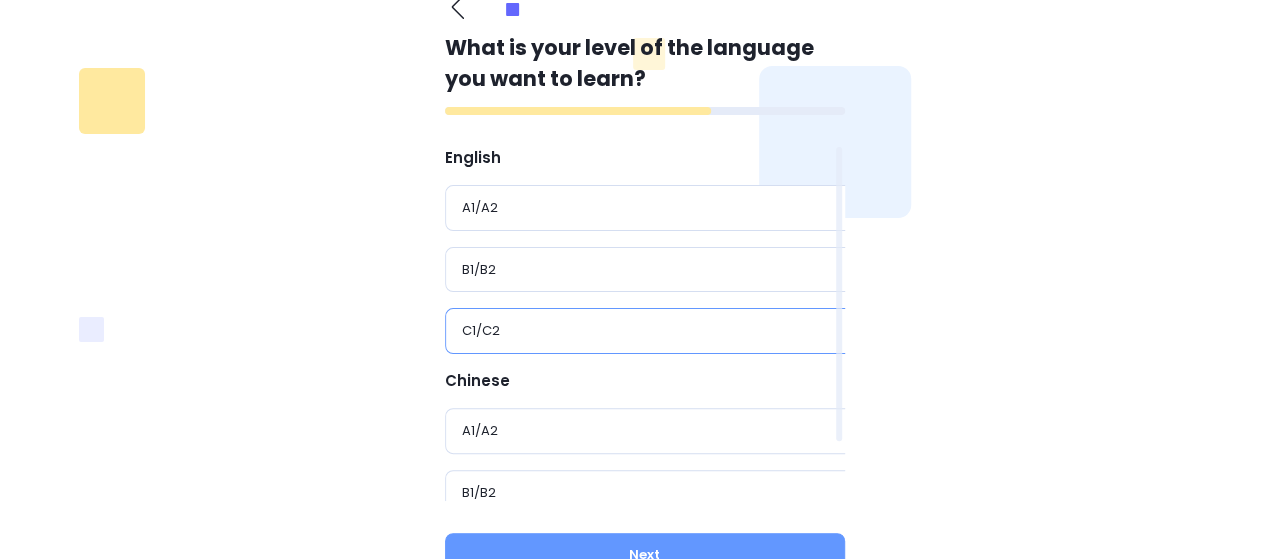 scroll, scrollTop: 83, scrollLeft: 0, axis: vertical 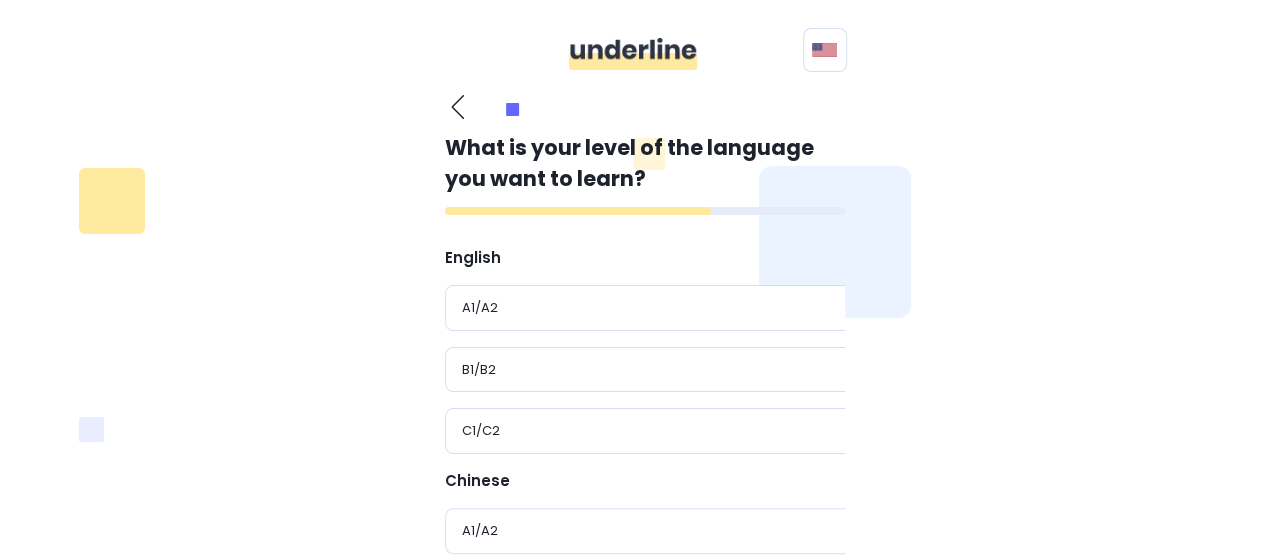 click on "What is your native language? Polish Other languages Bulgarian Chinese Czech Danish Dutch English Estonian Finnish French German Greek Hungarian Italian Japanese Latvian Lithuan Norwegian Polish Portuguese Romanesque  Russian Slovak Slovenian Spanish Swedish Ukrainian Next What languages do you want to learn? English French German Italian Spanish Ukrainian Other languages Bulgarian Chinese Czech Danish Dutch Estonian Finnish French German Greek Hungarian Italian Japanese Latvian Lithuan Norwegian Polish Portuguese Romanesque  Russian Slovak Slovenian Spanish Swedish Ukrainian Next What is your main motivation for learning languages? Career and better earnings Communication in a foreign language with friends Change career field Learning languages is my hobby Better grades at school or university Going to work abroad / working abroad Foreign exchange Next What is your level of the language you want to learn? English A1/A2 B1/B2 C1/C2 Chinese A1/A2 B1/B2 C1/C2 Next Skip this step game adventure creative joy Next" at bounding box center [633, 403] 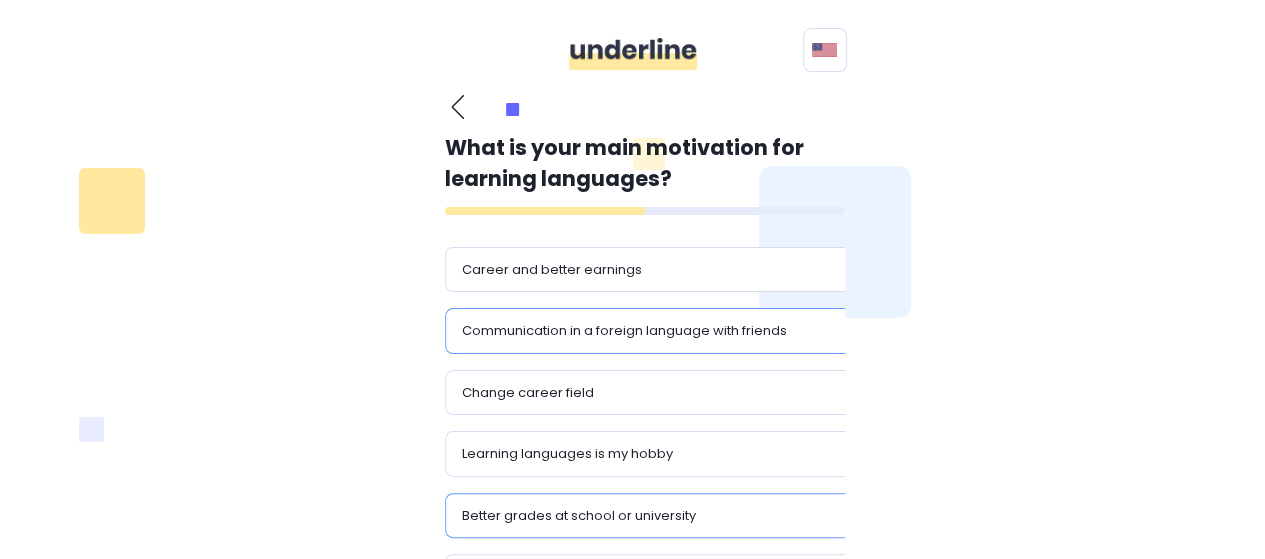 click at bounding box center (457, 107) 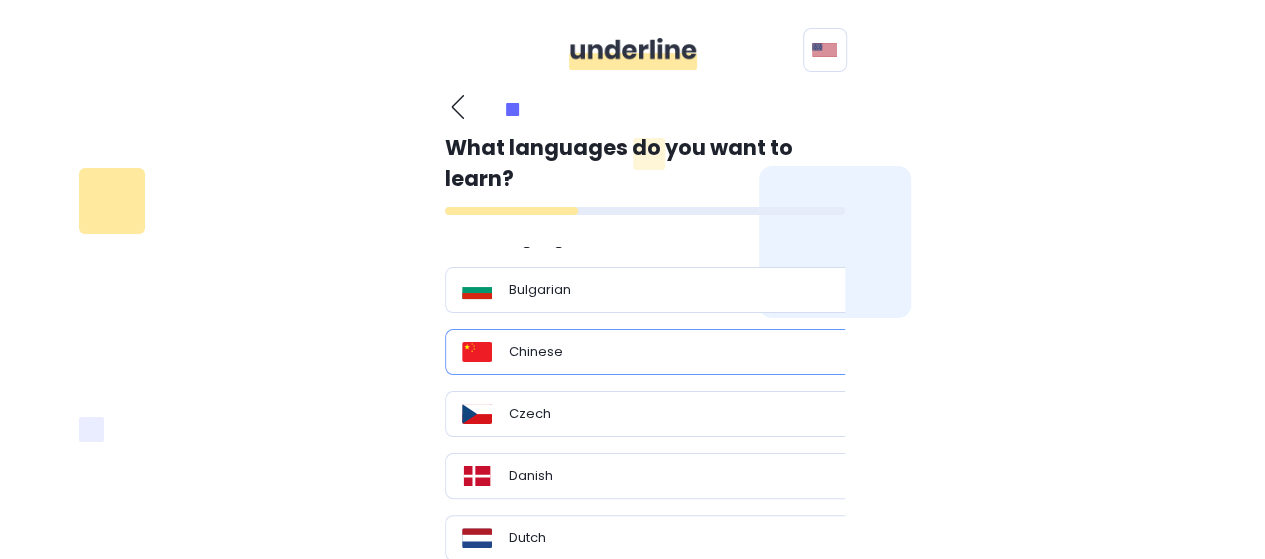 click at bounding box center [457, 107] 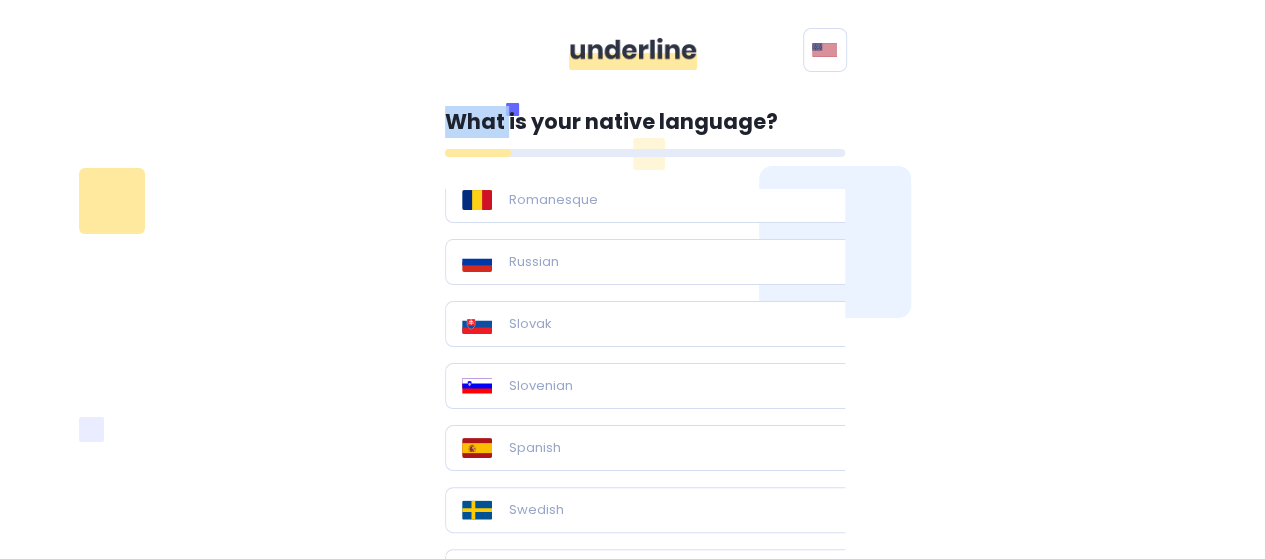 click on "What is your native language?" at bounding box center [645, 122] 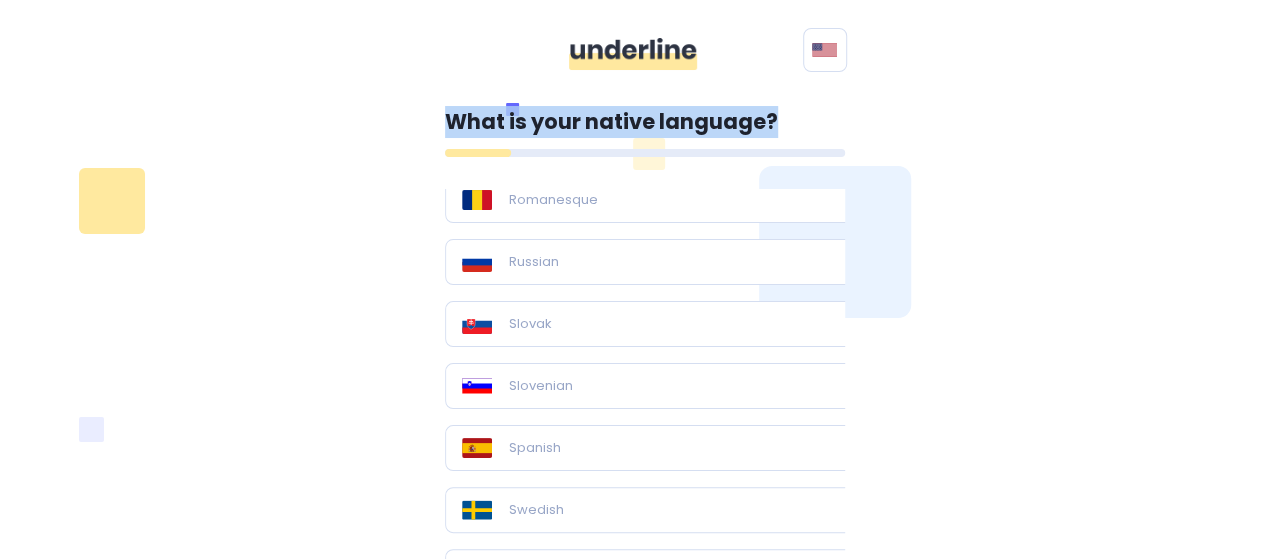 click on "What is your native language?" at bounding box center [645, 122] 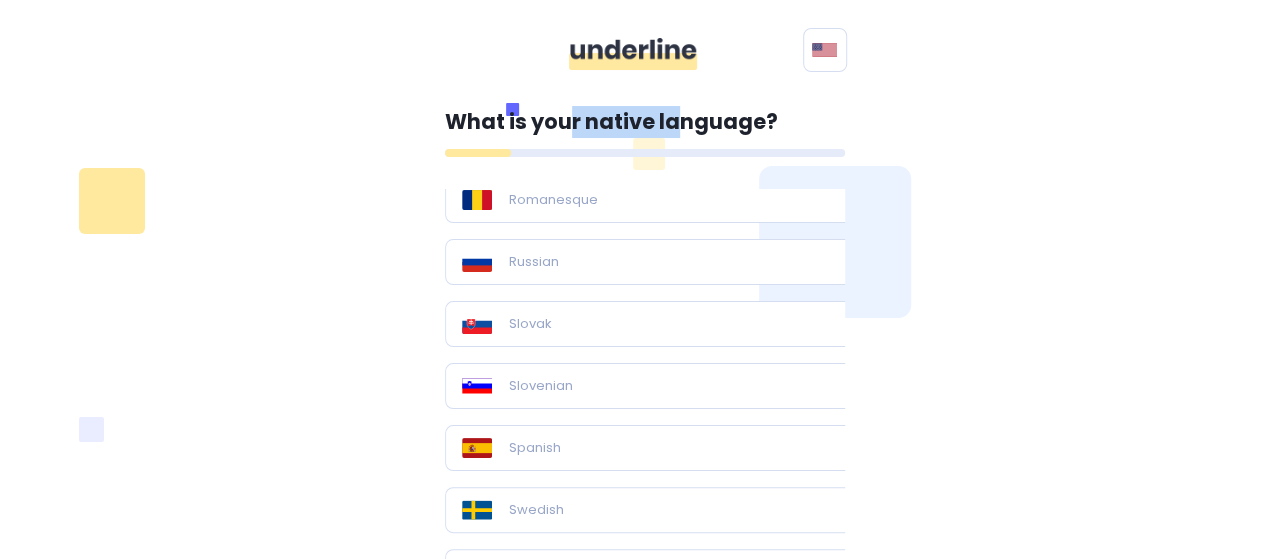 drag, startPoint x: 572, startPoint y: 115, endPoint x: 685, endPoint y: 112, distance: 113.03982 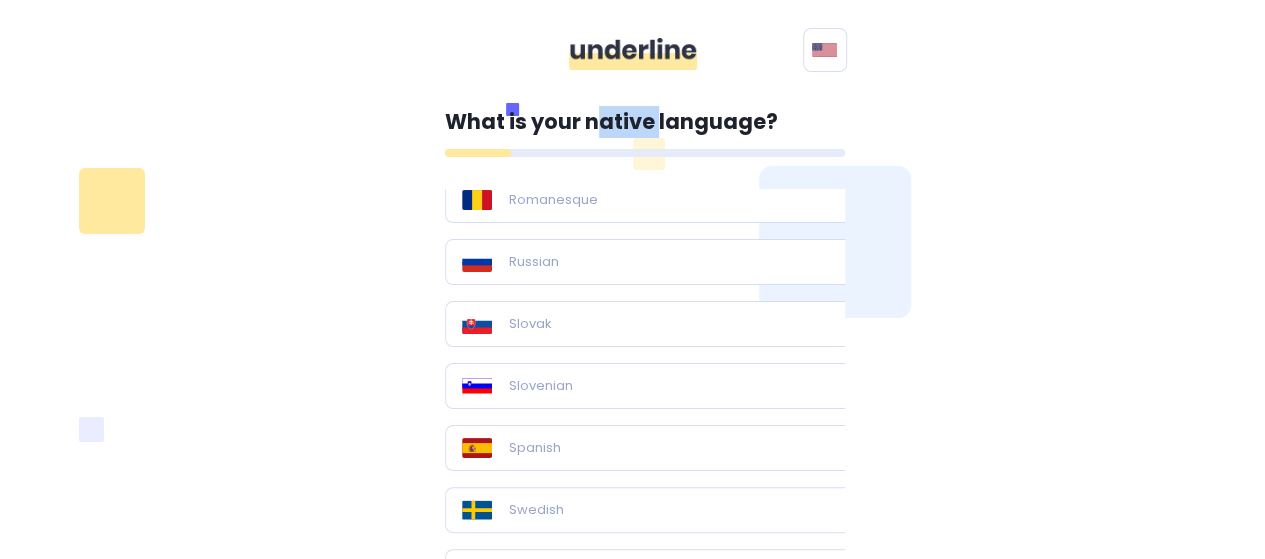 drag, startPoint x: 630, startPoint y: 122, endPoint x: 656, endPoint y: 118, distance: 26.305893 